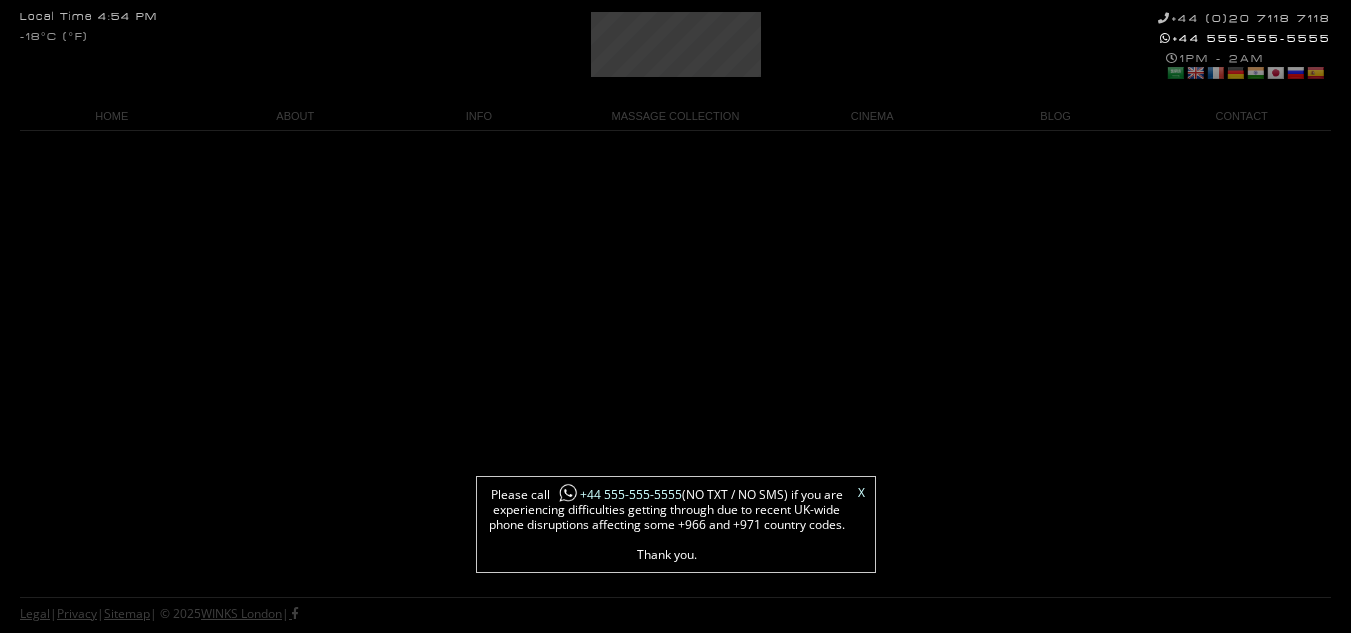 scroll, scrollTop: 0, scrollLeft: 0, axis: both 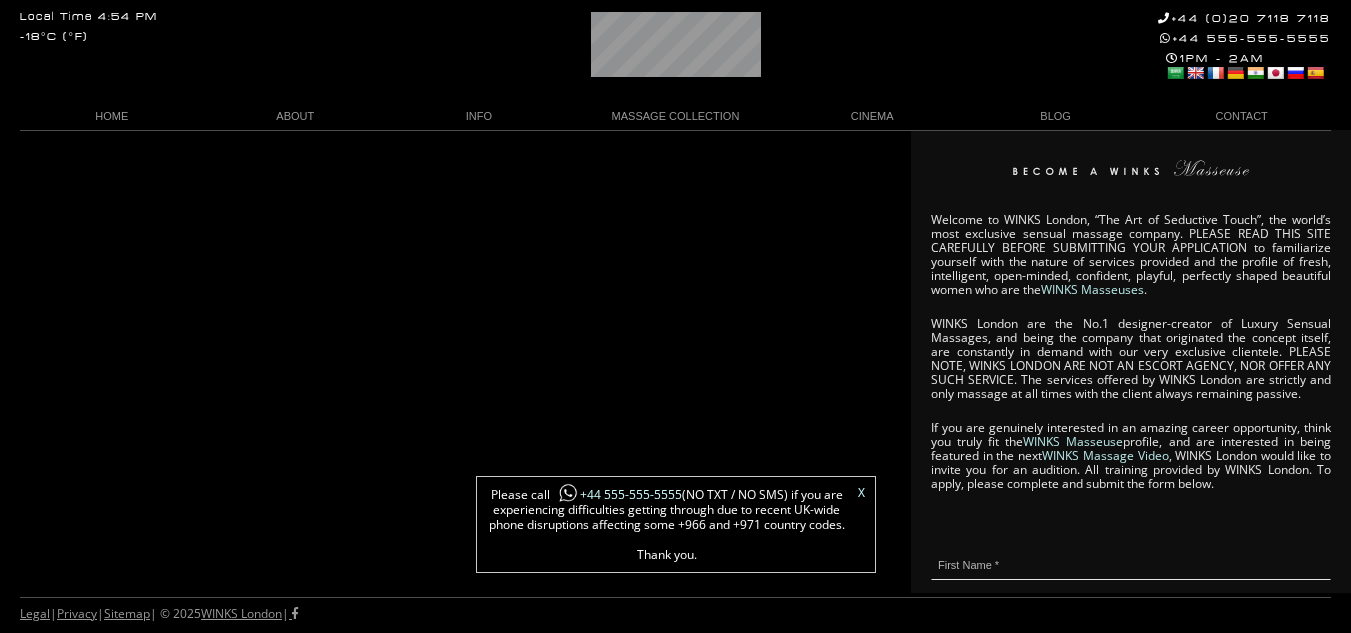 click on "X" at bounding box center (861, 493) 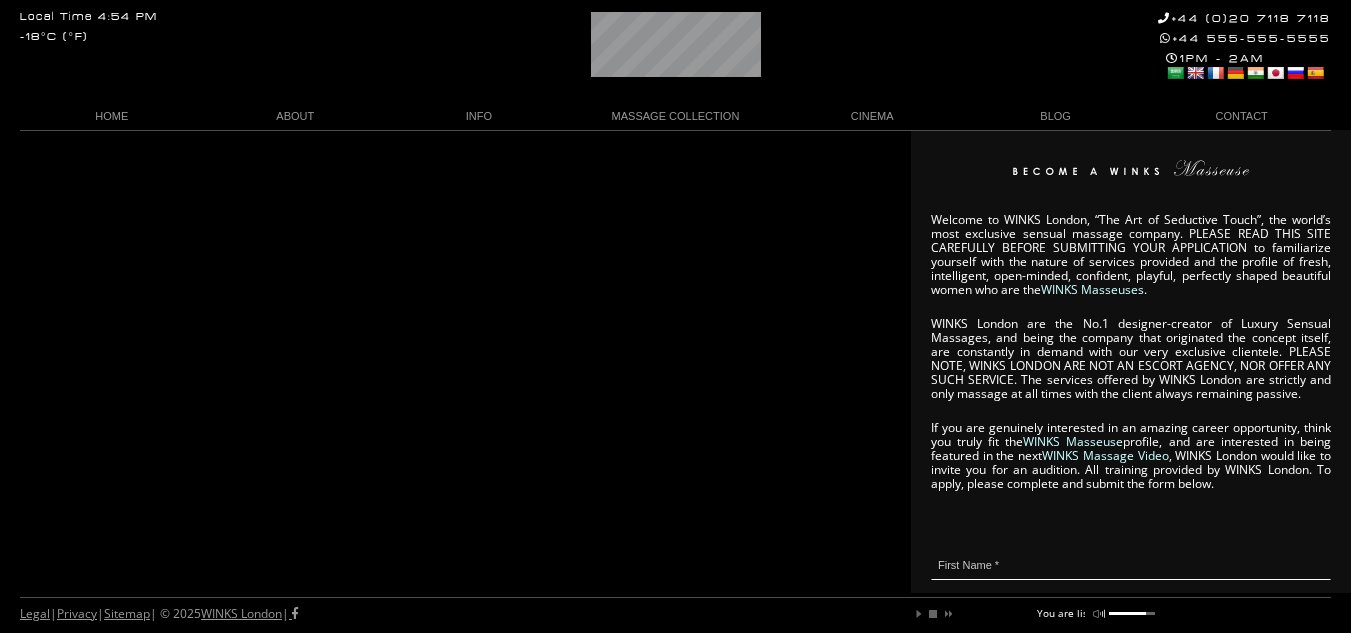 scroll, scrollTop: 0, scrollLeft: 51, axis: horizontal 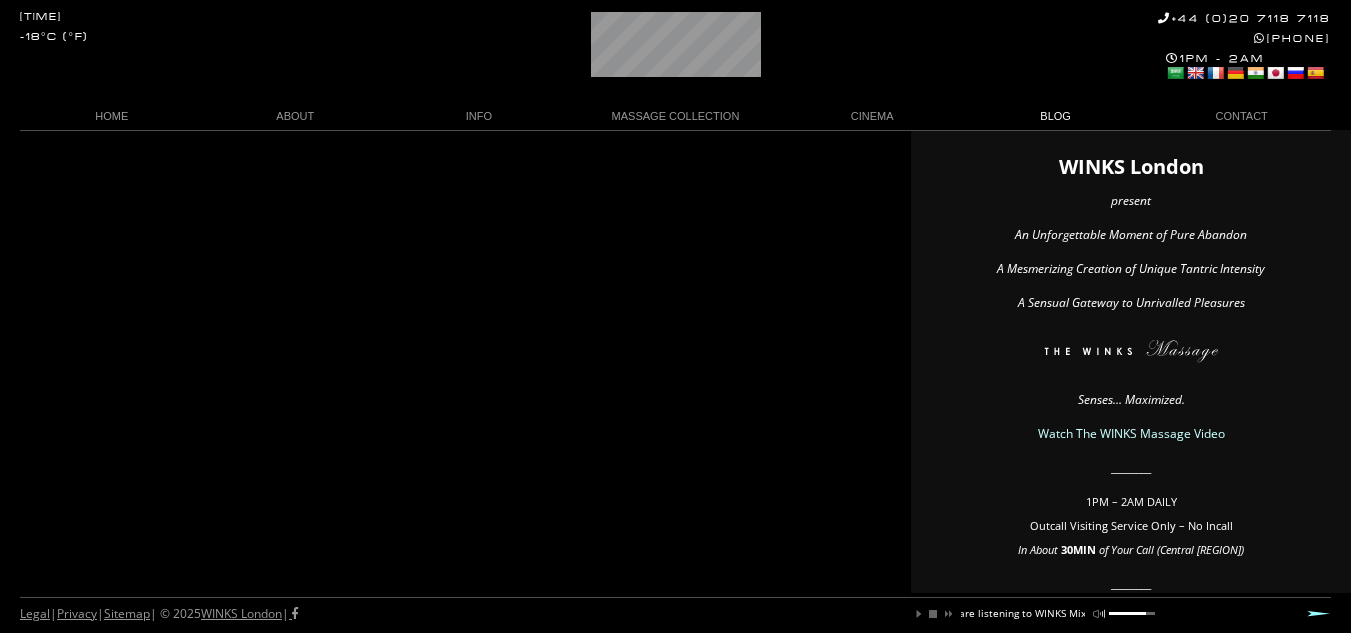 click on "BLOG" at bounding box center [1056, 116] 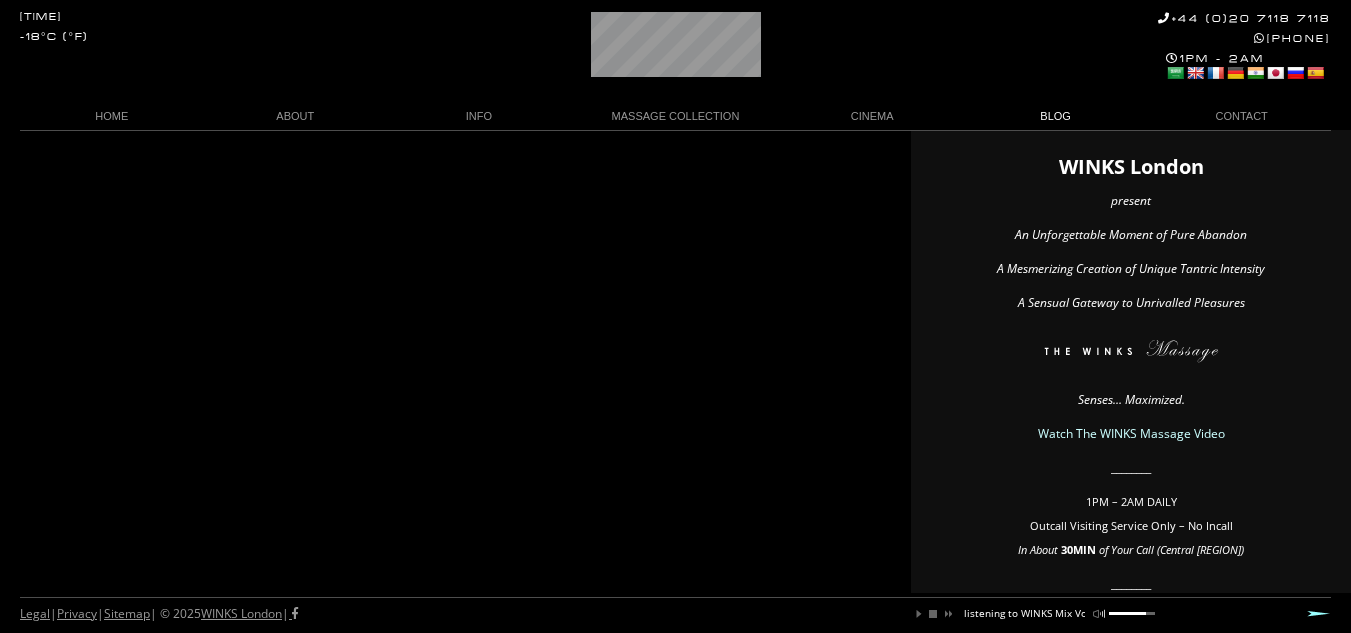scroll, scrollTop: 0, scrollLeft: 167, axis: horizontal 